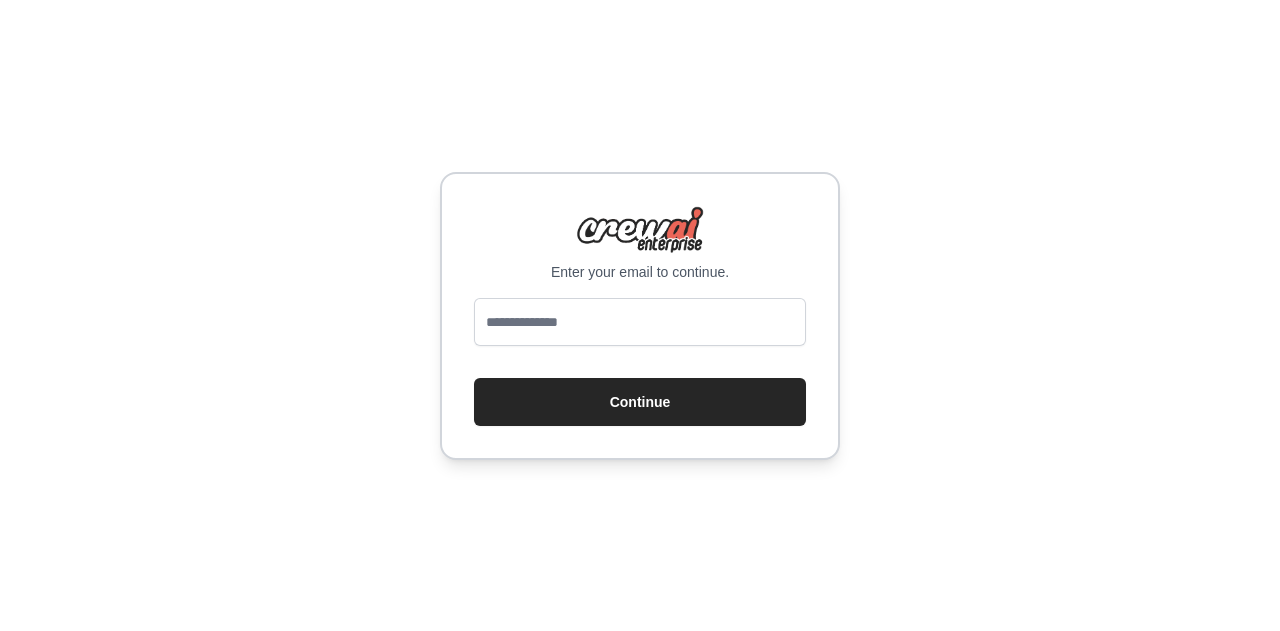 scroll, scrollTop: 0, scrollLeft: 0, axis: both 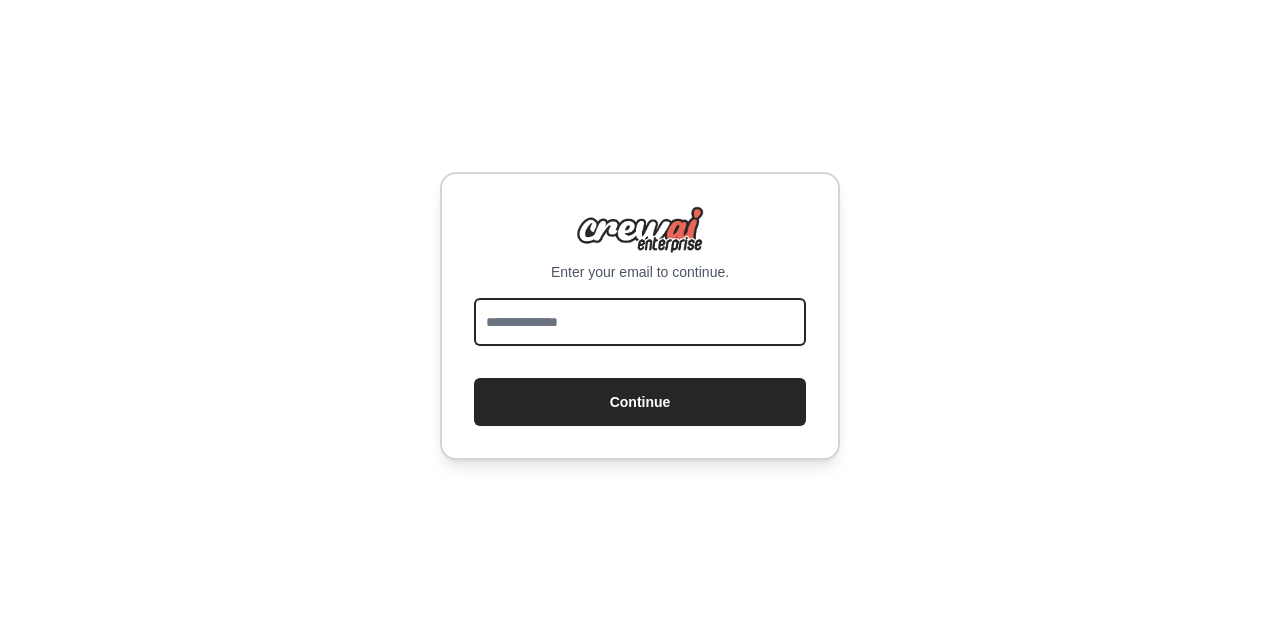 click at bounding box center (640, 322) 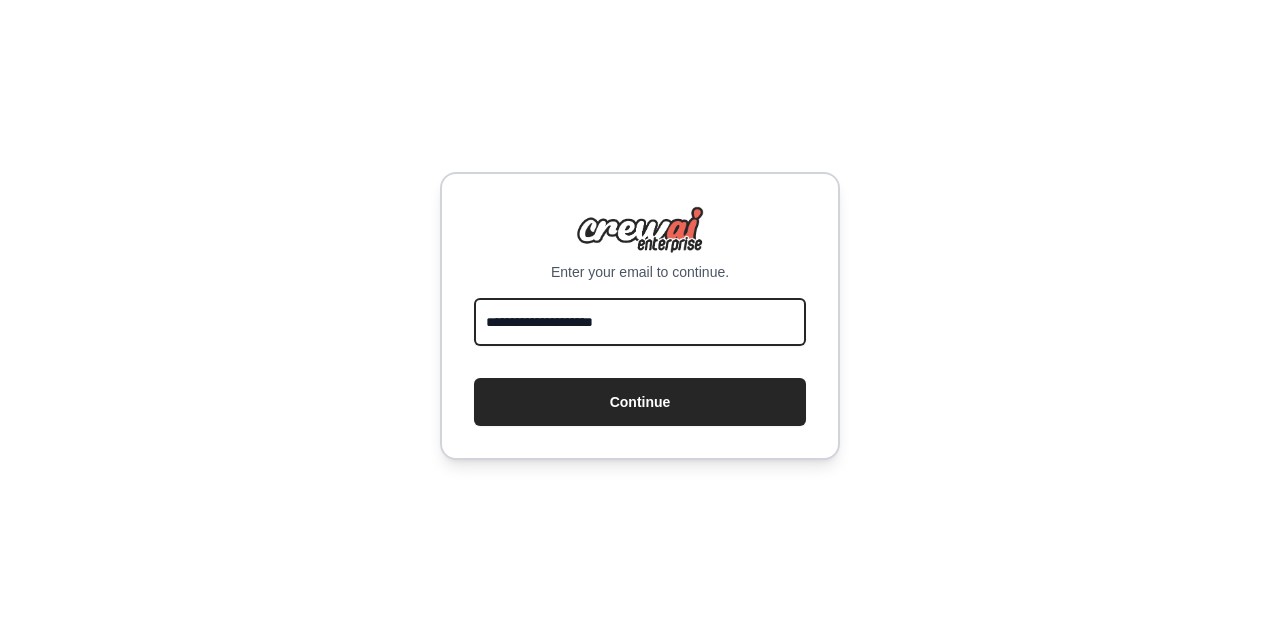 type on "**********" 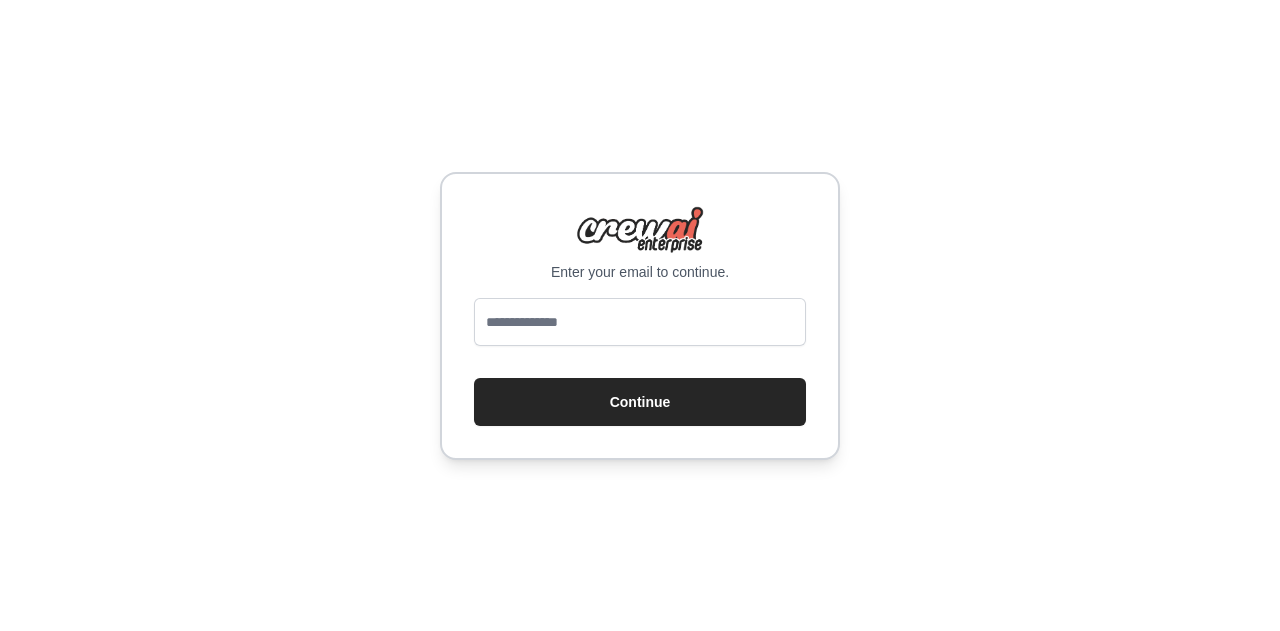 scroll, scrollTop: 0, scrollLeft: 0, axis: both 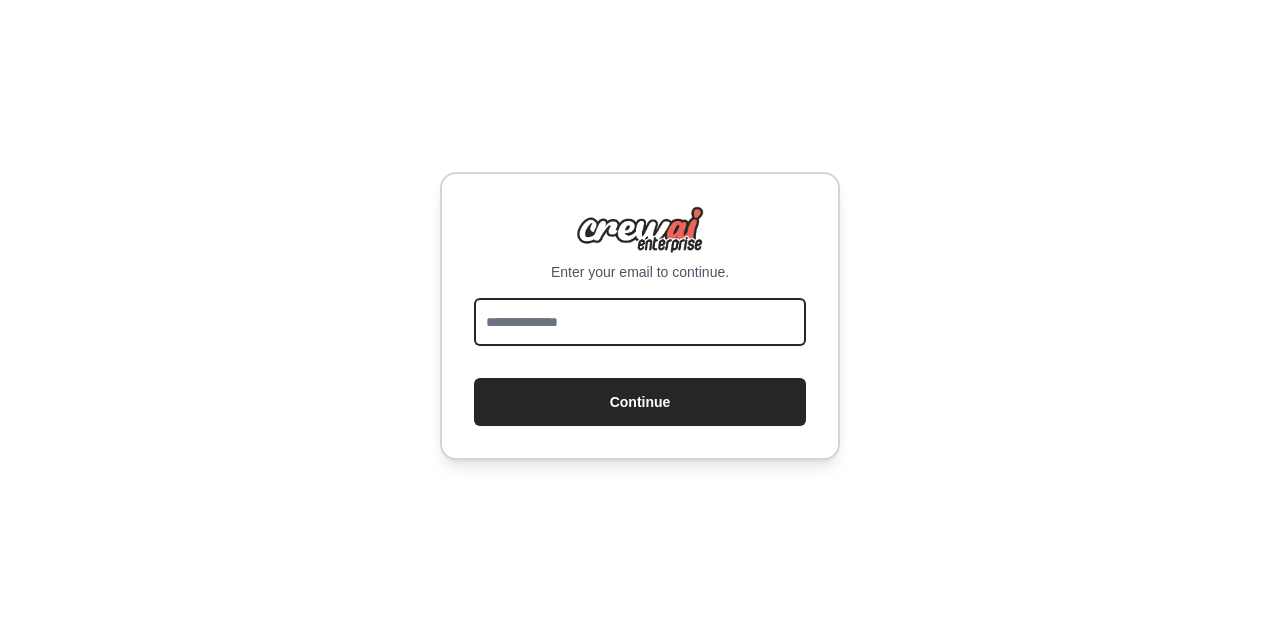 click at bounding box center (640, 322) 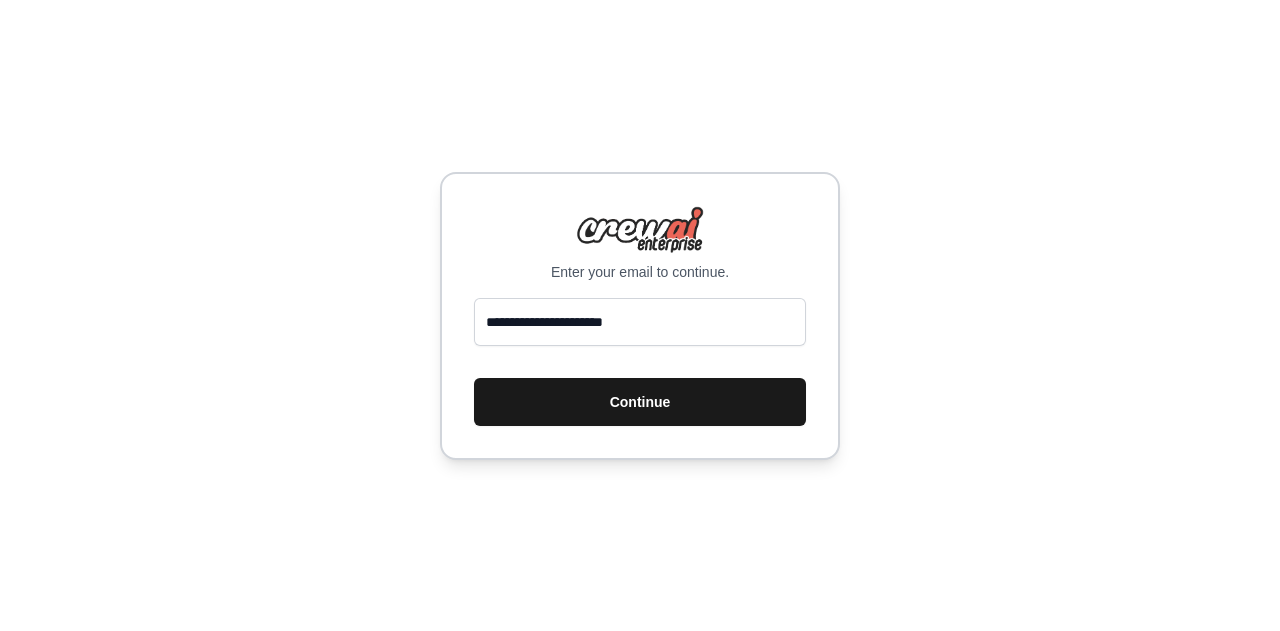 click on "Continue" at bounding box center [640, 402] 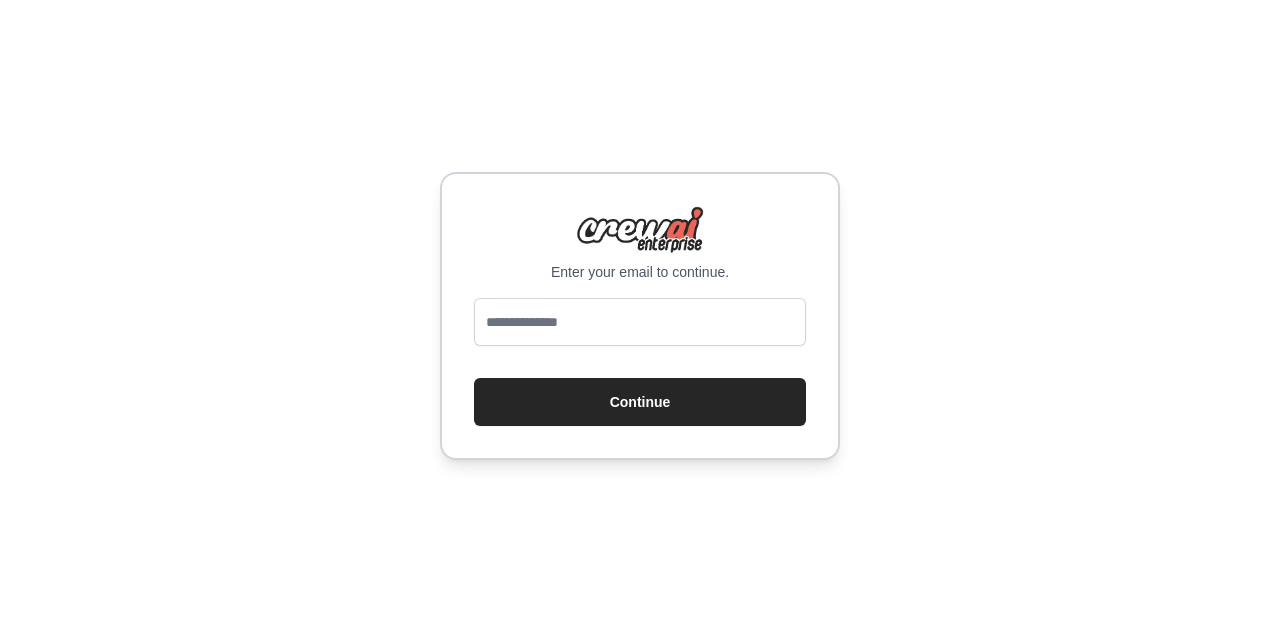 scroll, scrollTop: 0, scrollLeft: 0, axis: both 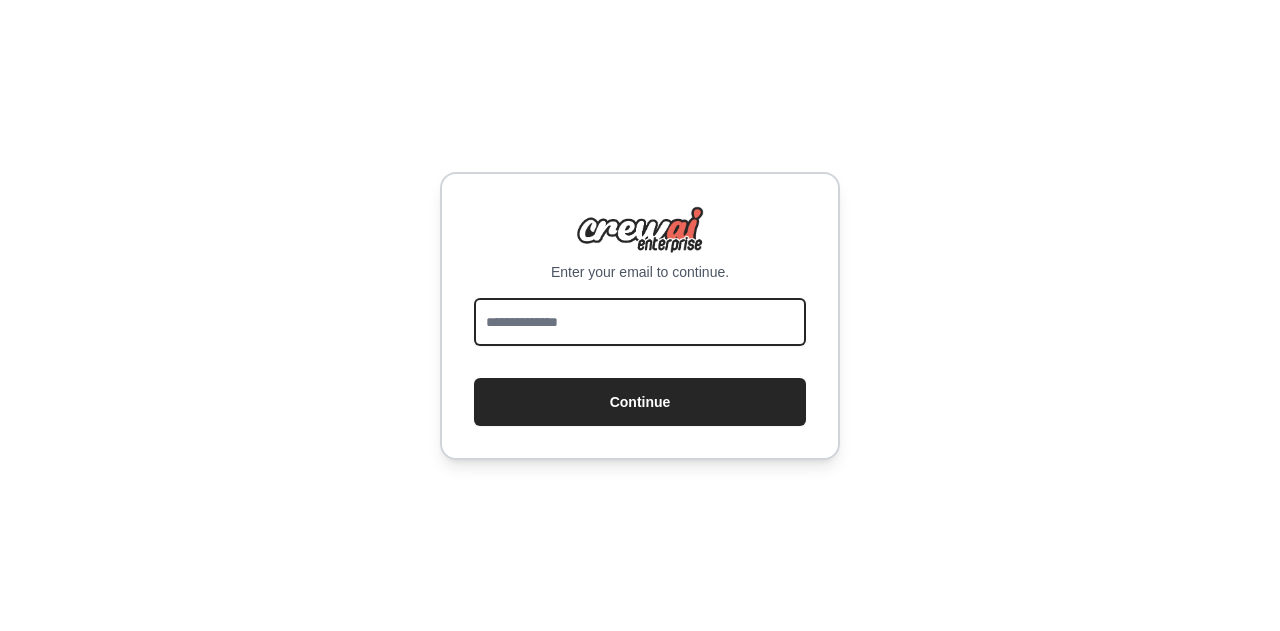 click at bounding box center [640, 322] 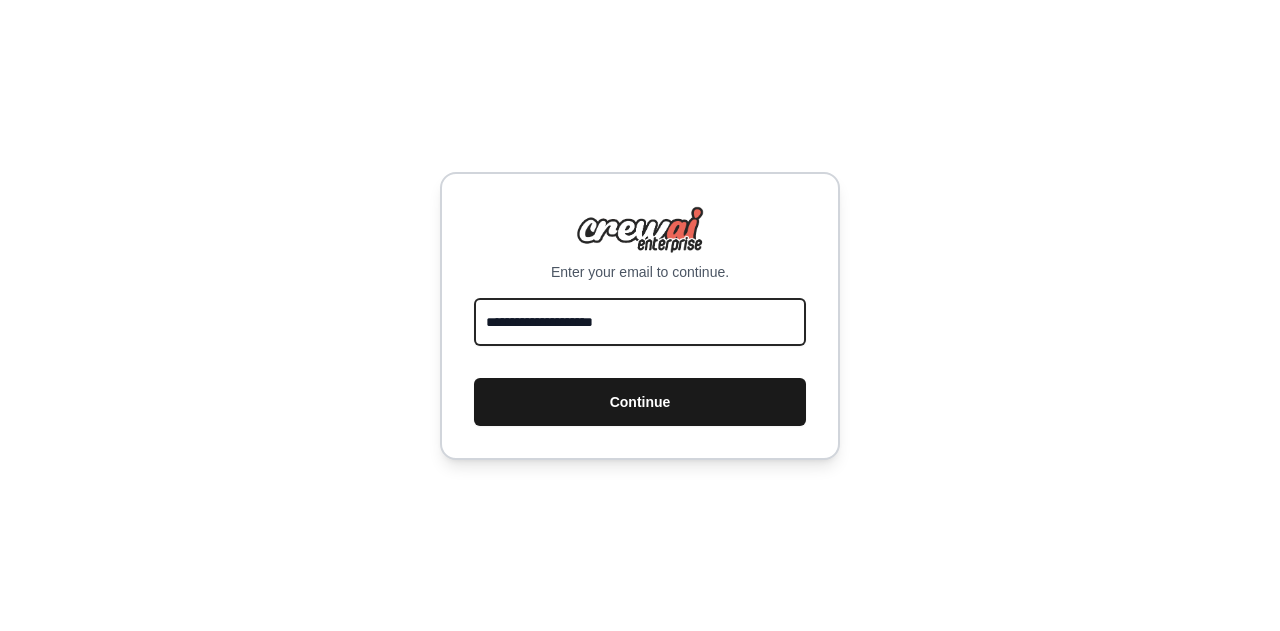 type on "**********" 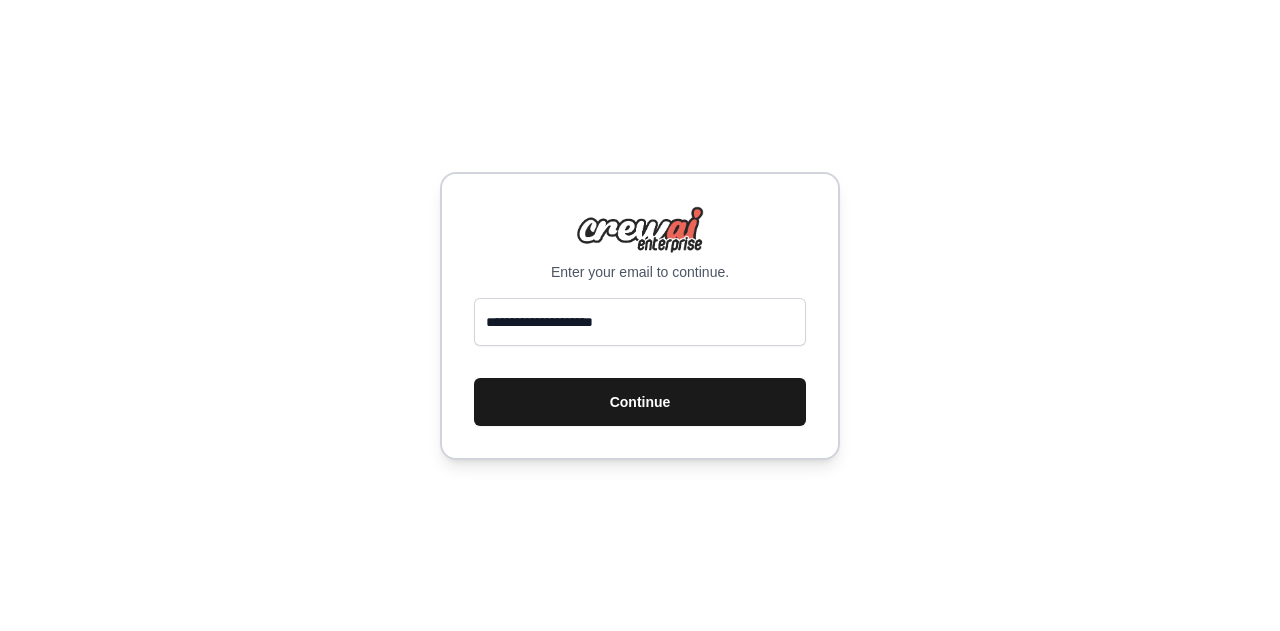 click on "Continue" at bounding box center (640, 402) 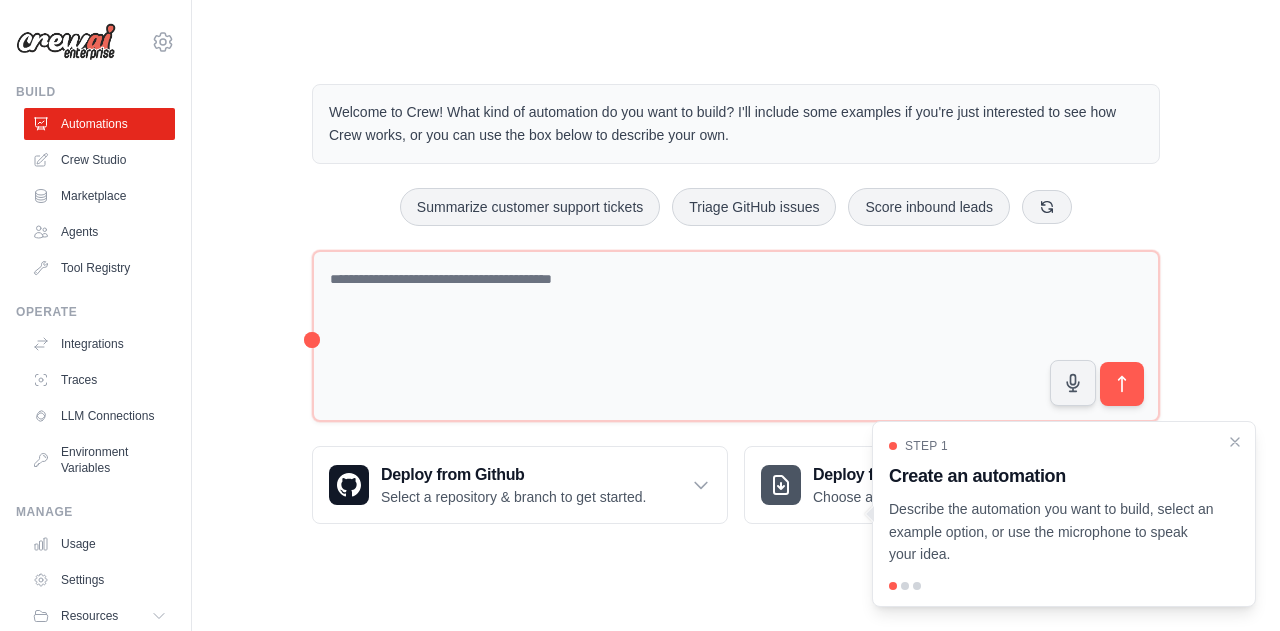 scroll, scrollTop: 0, scrollLeft: 0, axis: both 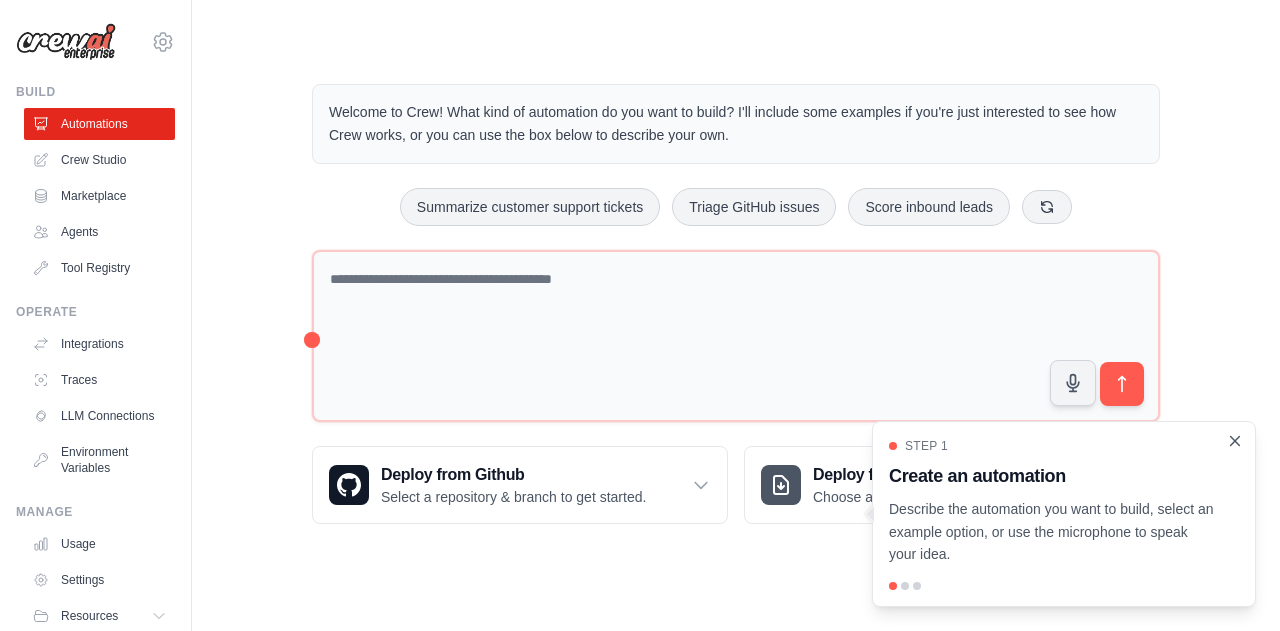 click 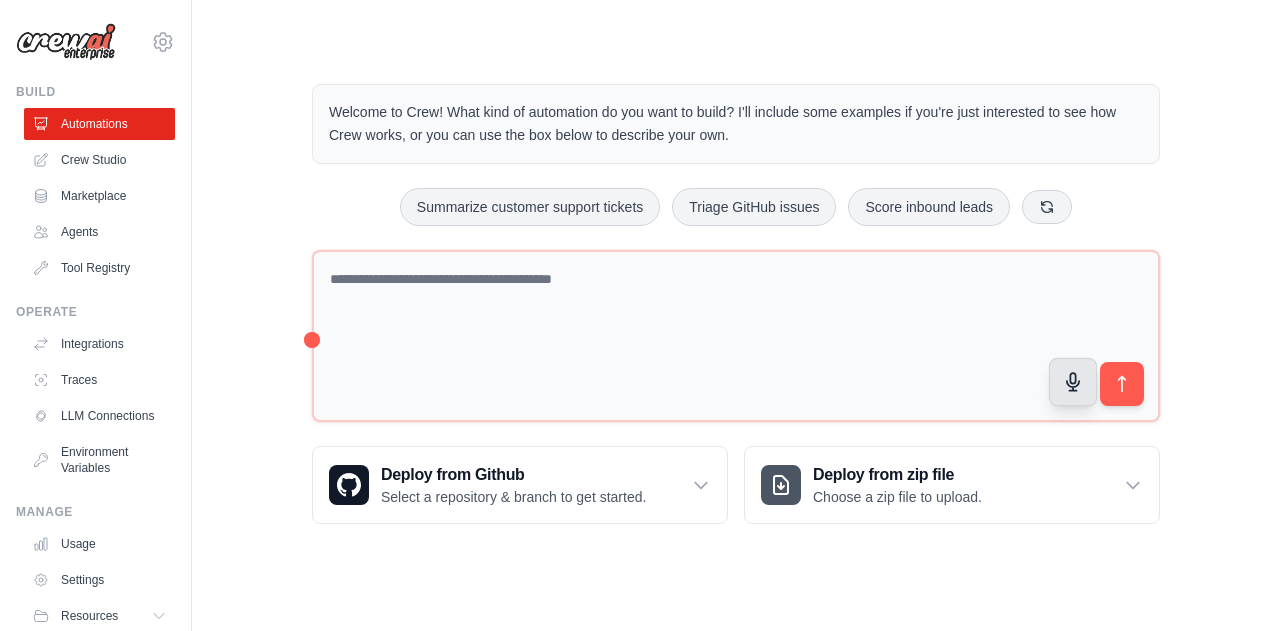click at bounding box center [1073, 382] 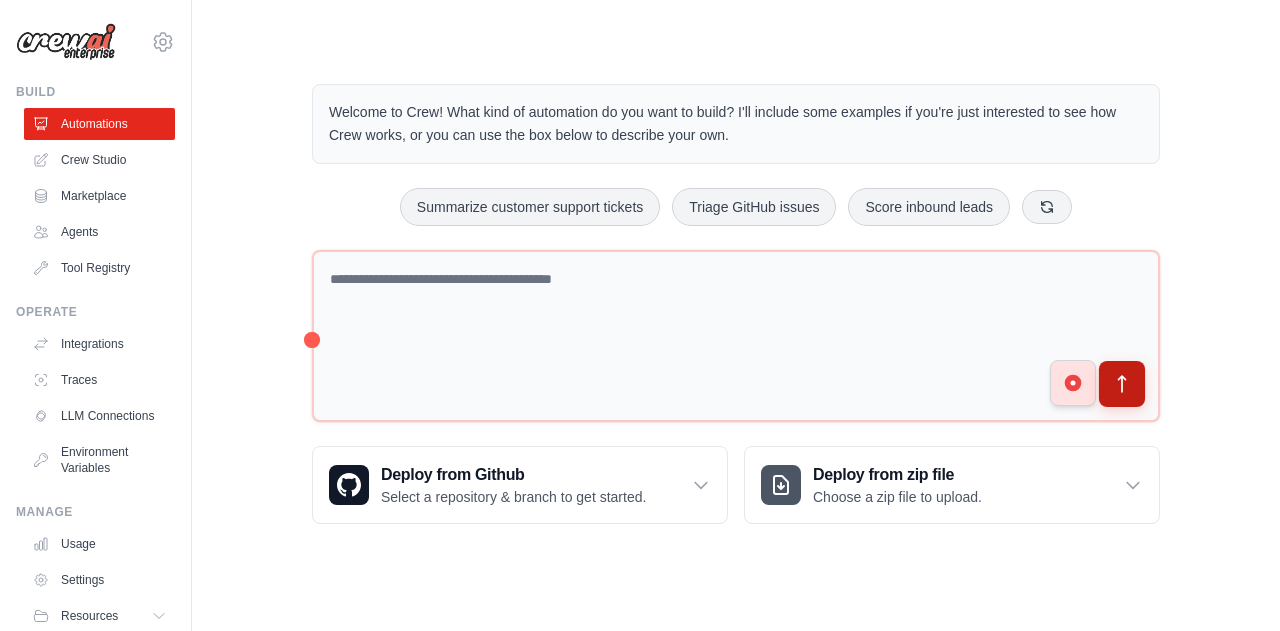 click at bounding box center (1122, 384) 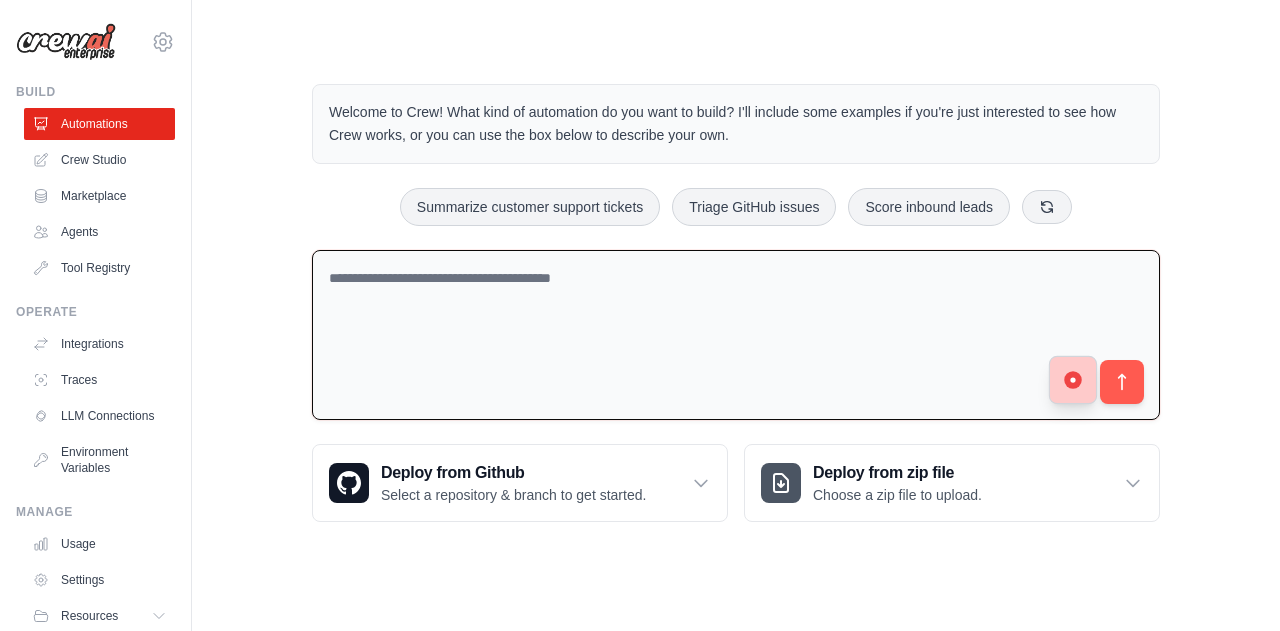 click 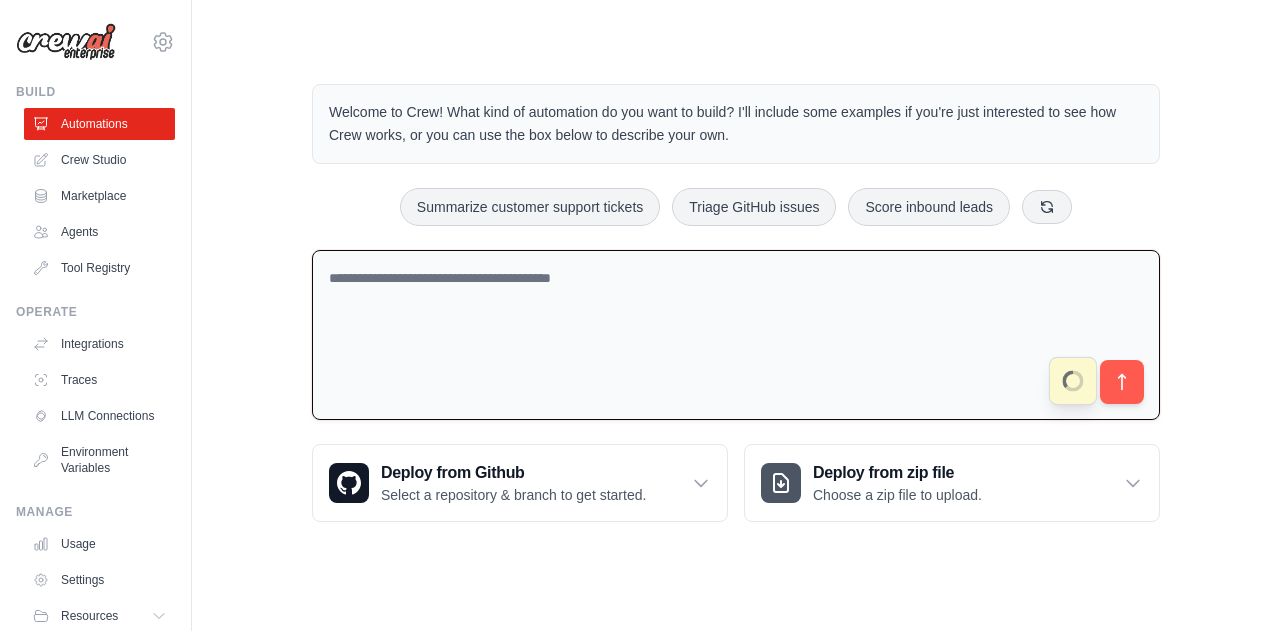 type on "**********" 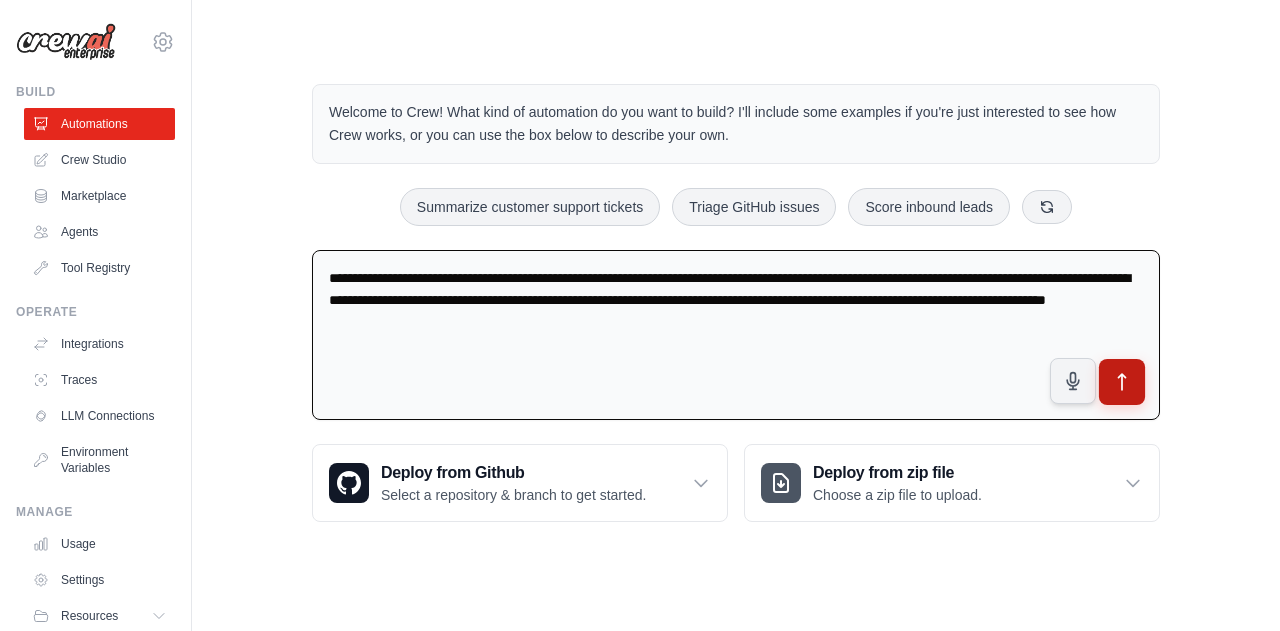 click 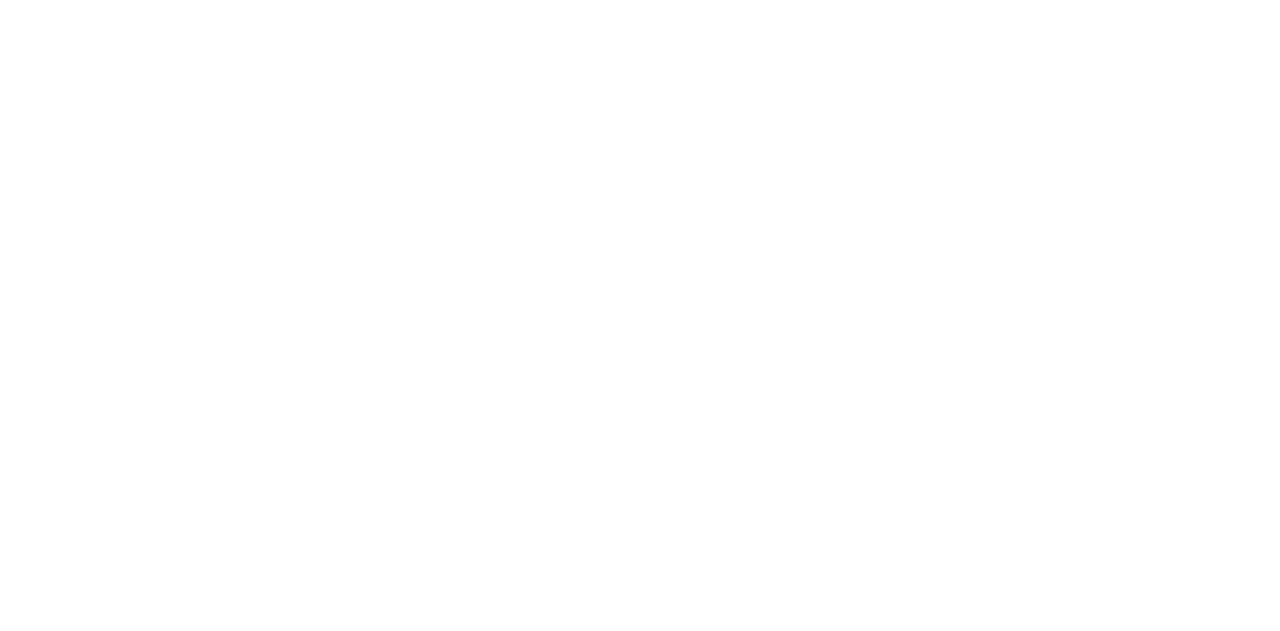 scroll, scrollTop: 0, scrollLeft: 0, axis: both 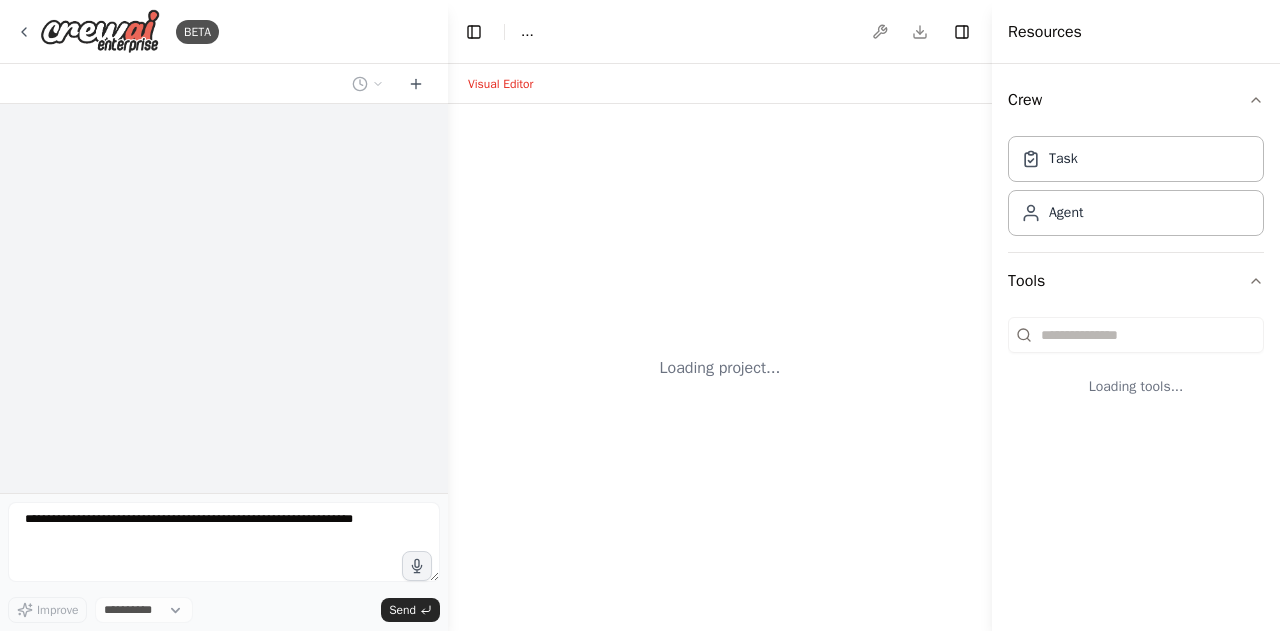 select on "****" 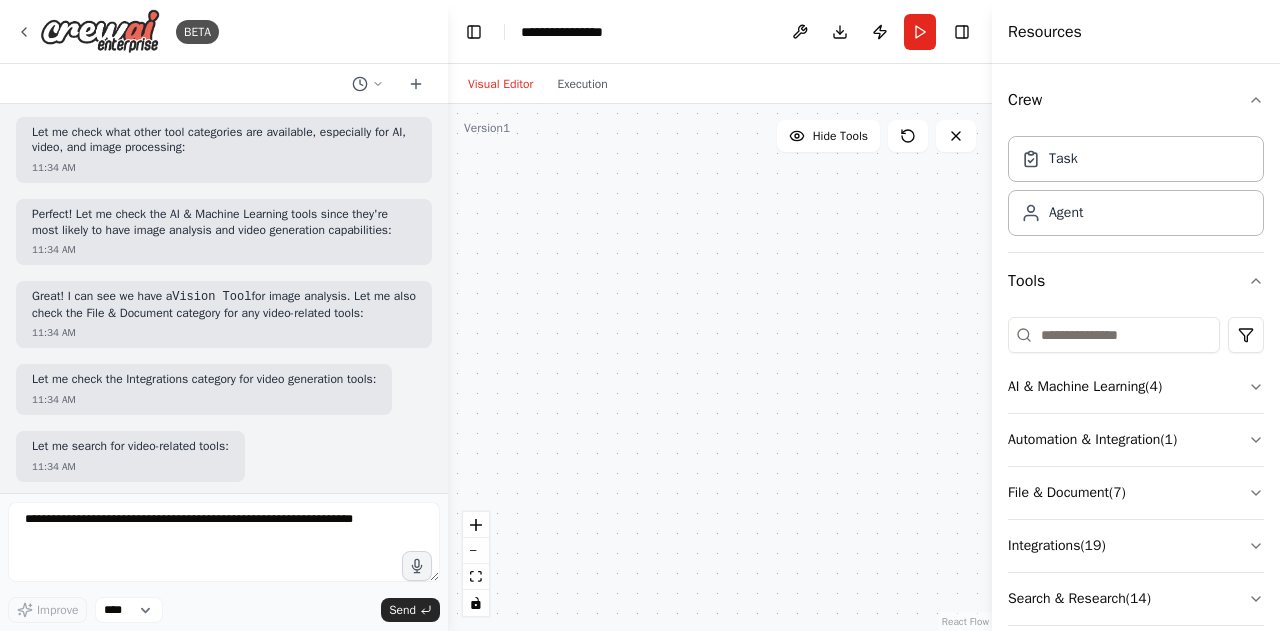 scroll, scrollTop: 418, scrollLeft: 0, axis: vertical 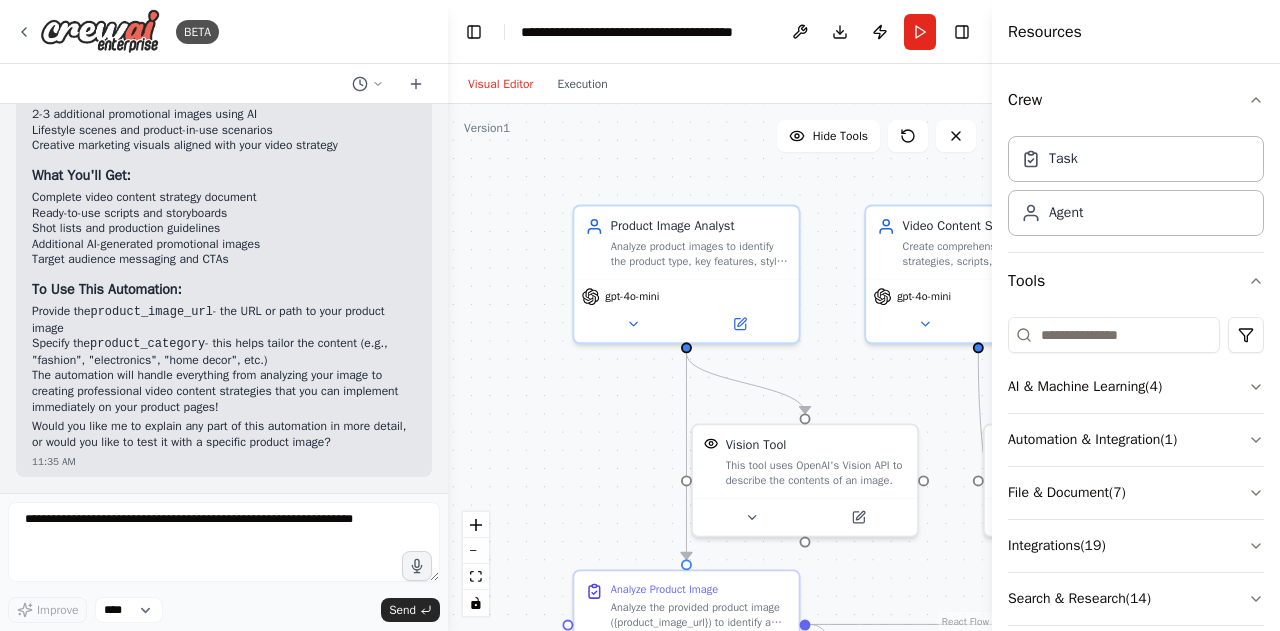 click on "Crew Task Agent Tools AI & Machine Learning  ( 4 ) Automation & Integration  ( 1 ) File & Document  ( 7 ) Integrations  ( 19 ) Search & Research  ( 14 ) Web Scraping & Browsing  ( 14 )" at bounding box center (1136, 347) 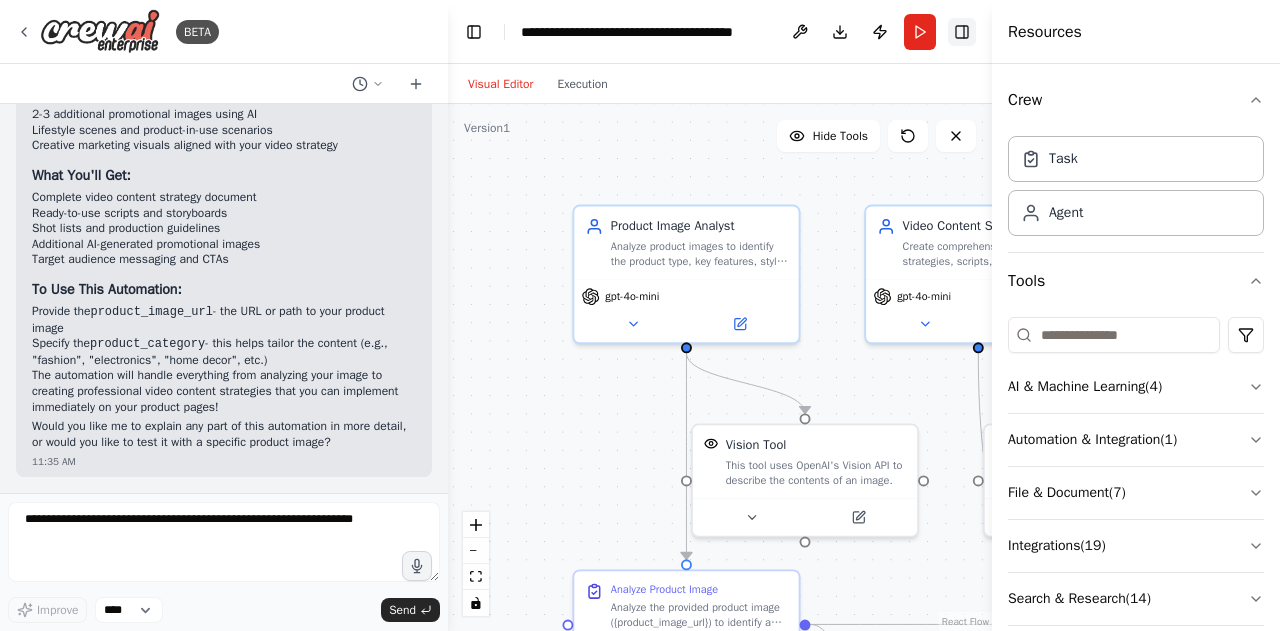 click on "Toggle Right Sidebar" at bounding box center [962, 32] 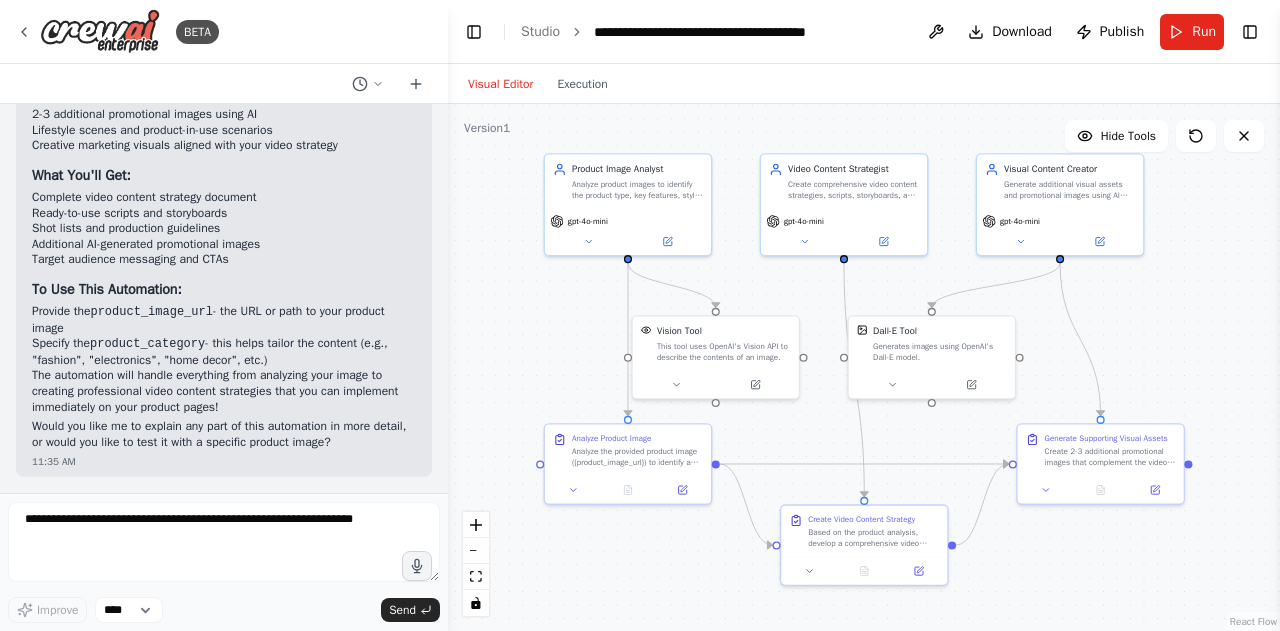 drag, startPoint x: 1141, startPoint y: 274, endPoint x: 958, endPoint y: 192, distance: 200.5318 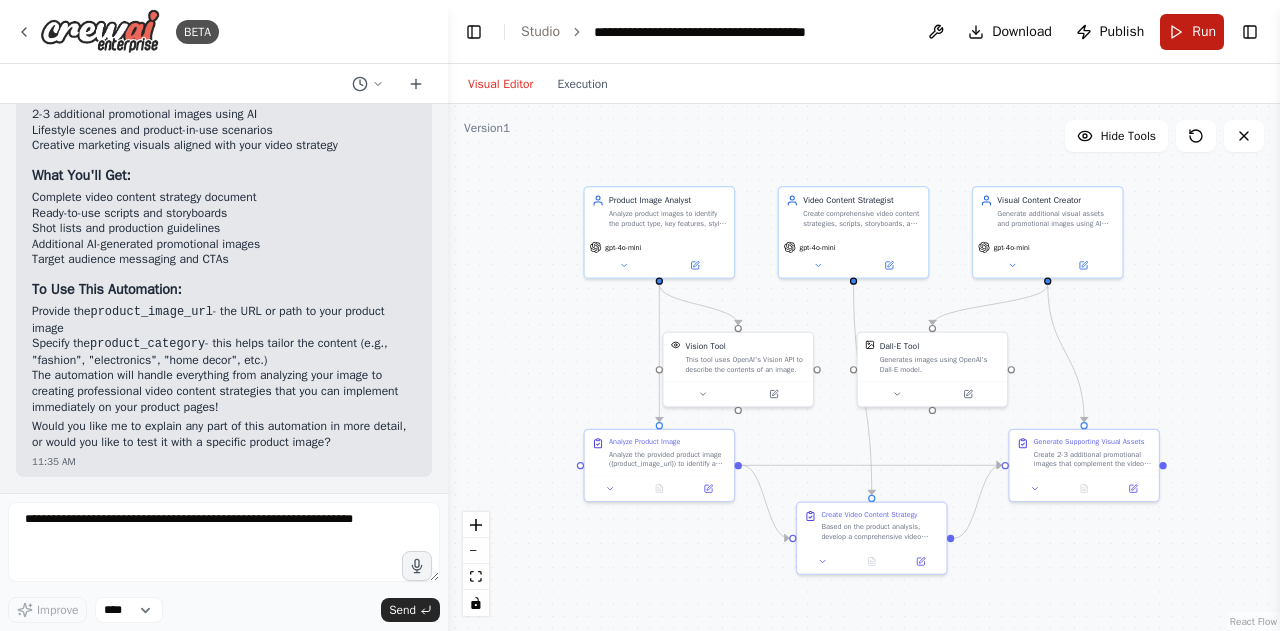 click on "Run" at bounding box center (1192, 32) 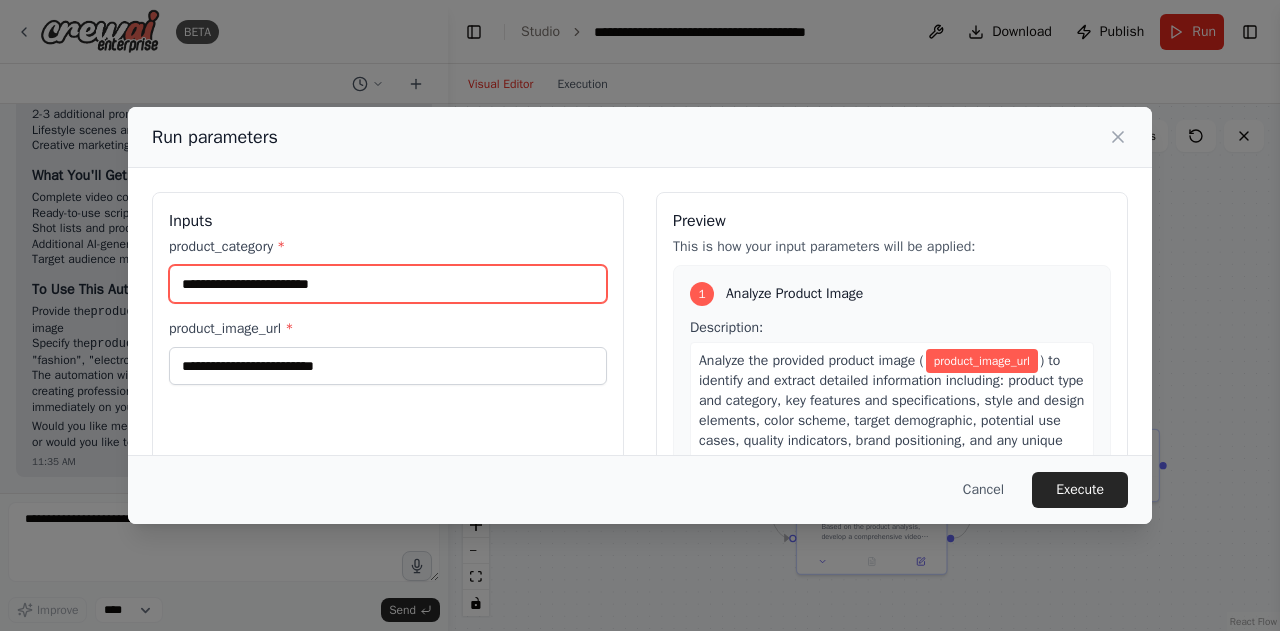 click on "product_category *" at bounding box center (388, 284) 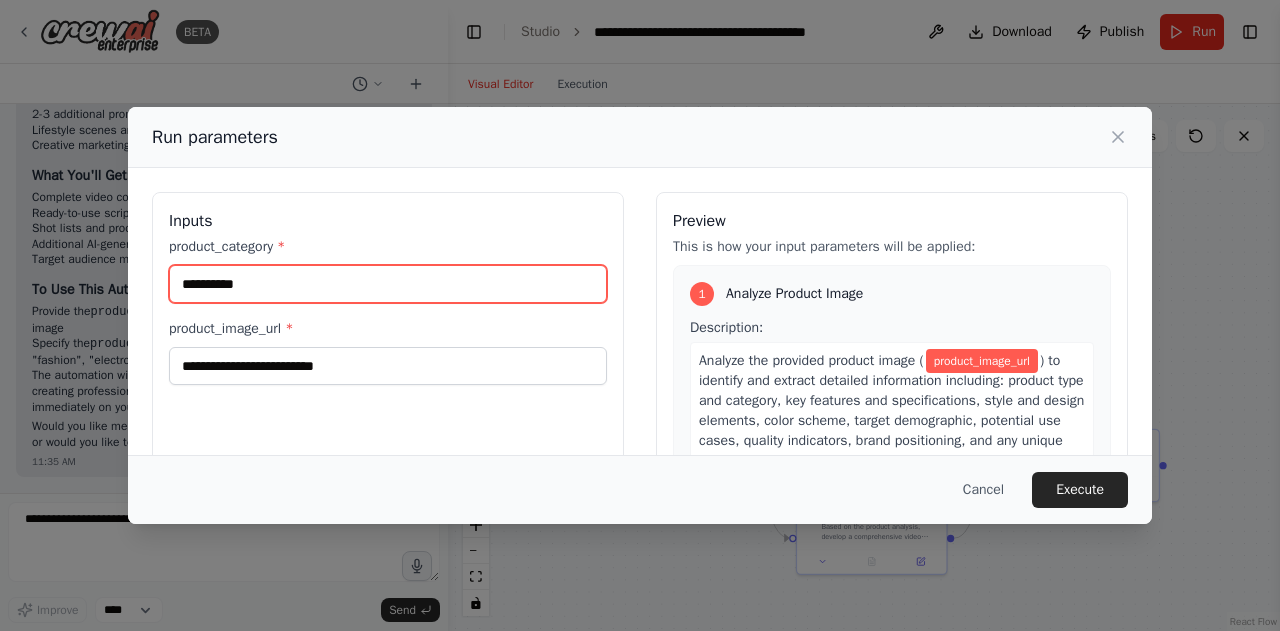 type on "**********" 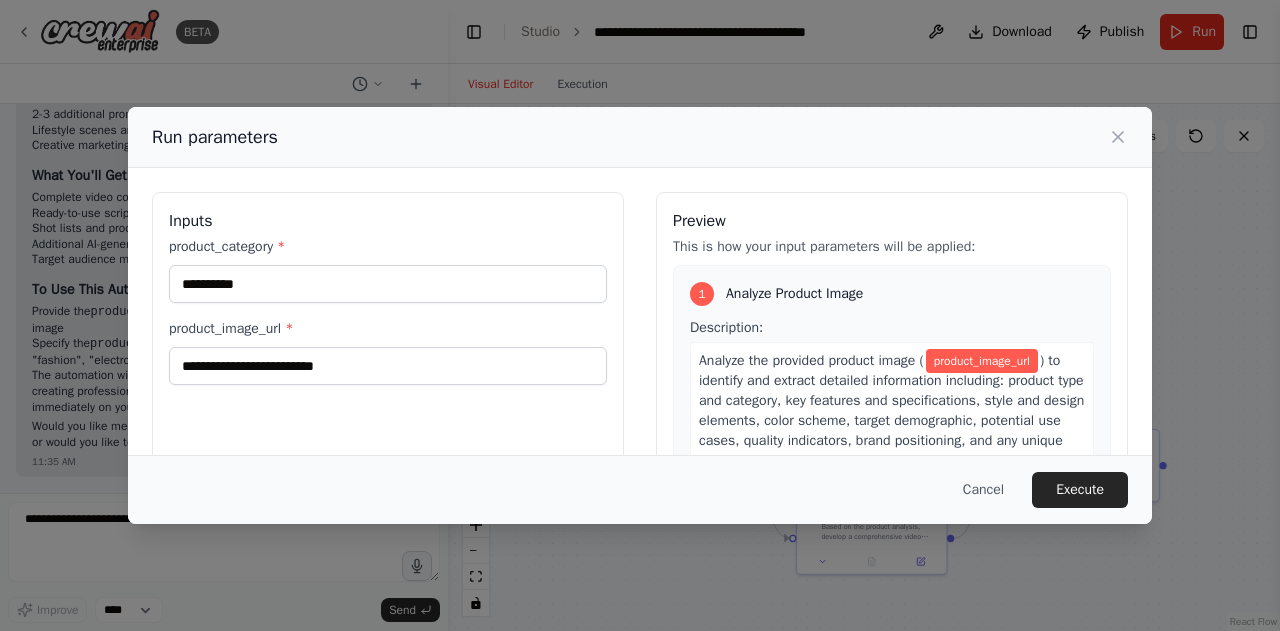 click on "**********" at bounding box center [388, 429] 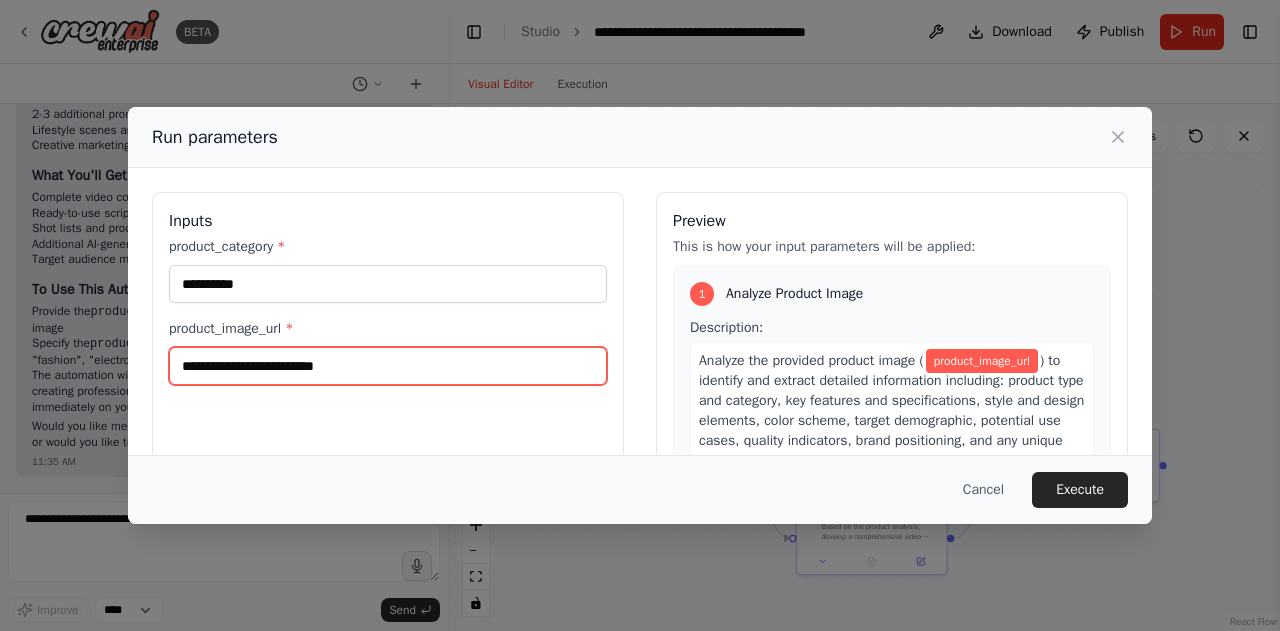 click on "product_image_url *" at bounding box center [388, 366] 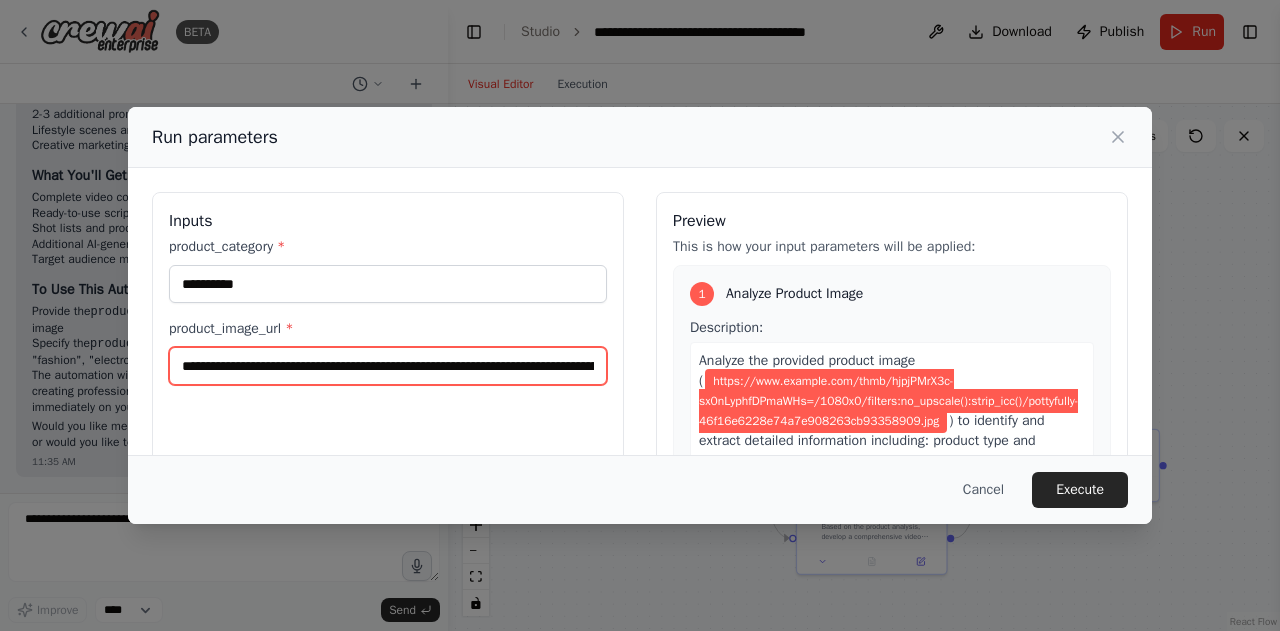 scroll, scrollTop: 0, scrollLeft: 591, axis: horizontal 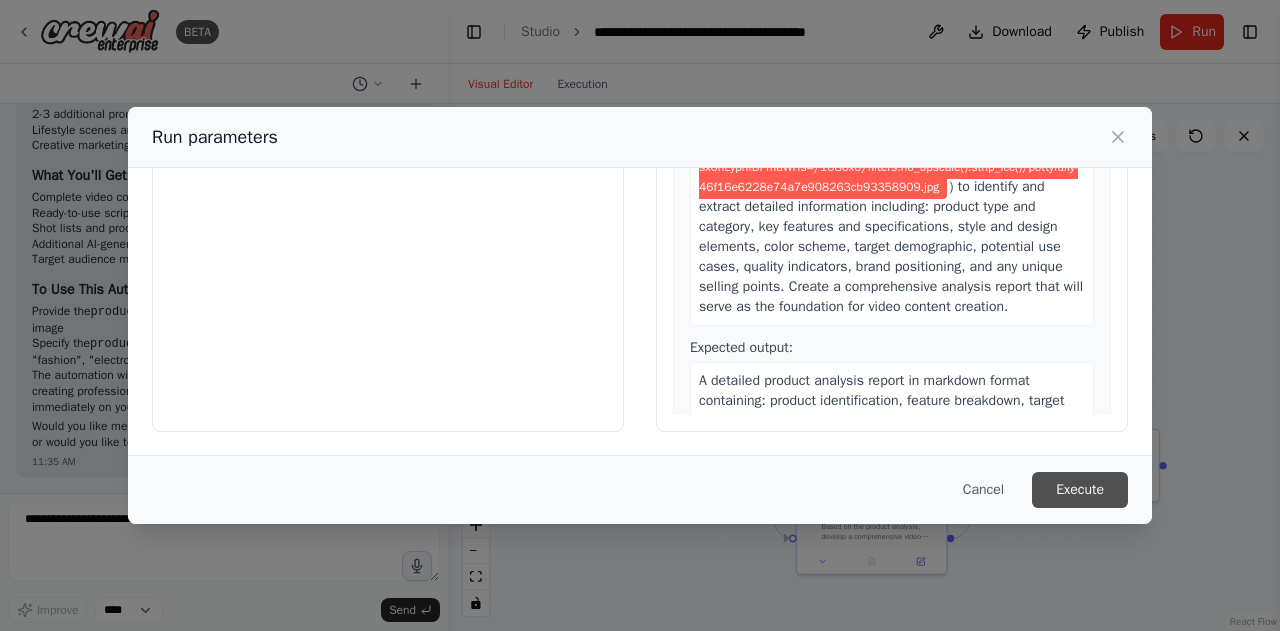 type on "**********" 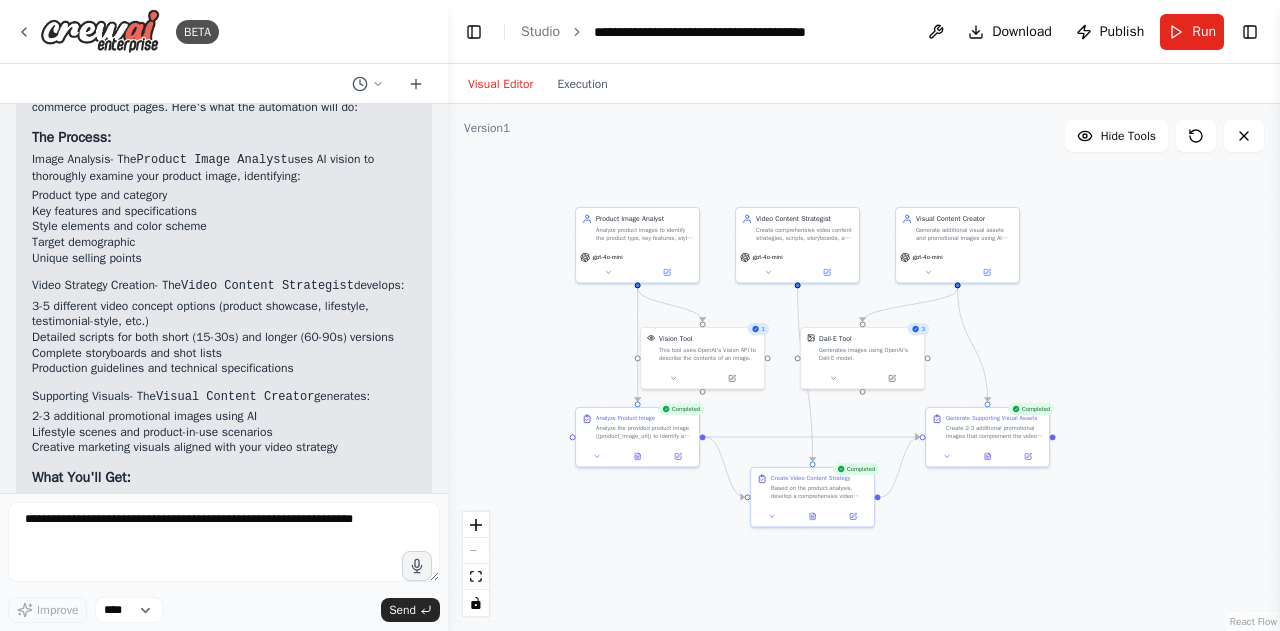 scroll, scrollTop: 2166, scrollLeft: 0, axis: vertical 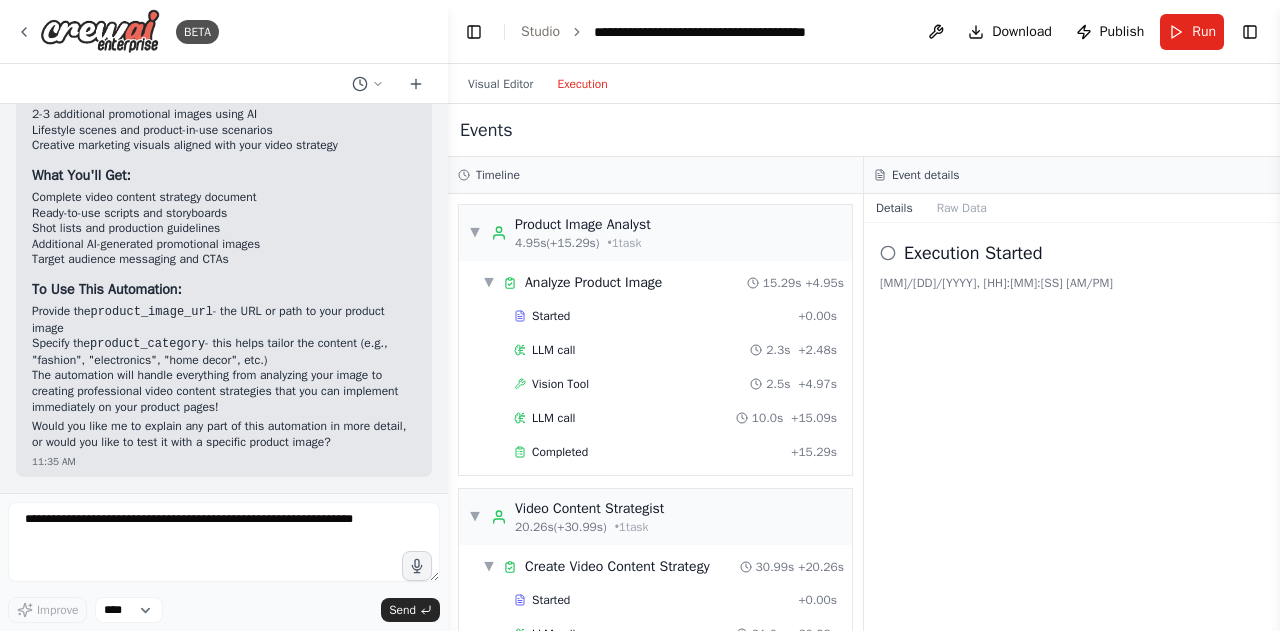 click on "Execution" at bounding box center (582, 84) 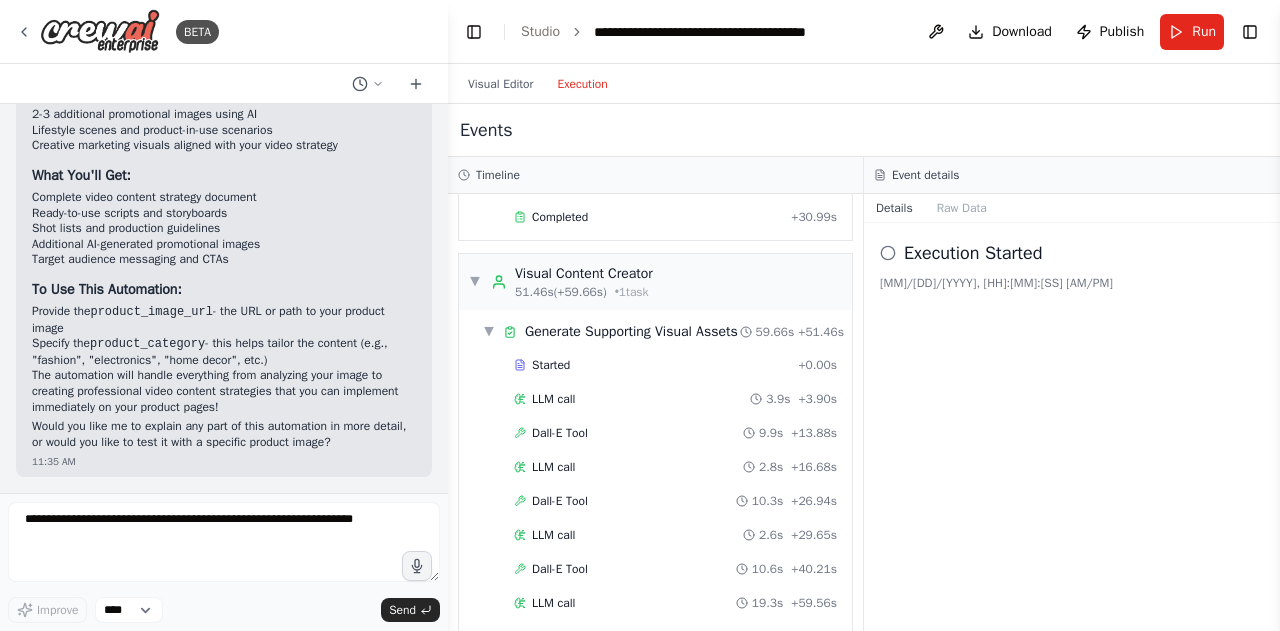scroll, scrollTop: 562, scrollLeft: 0, axis: vertical 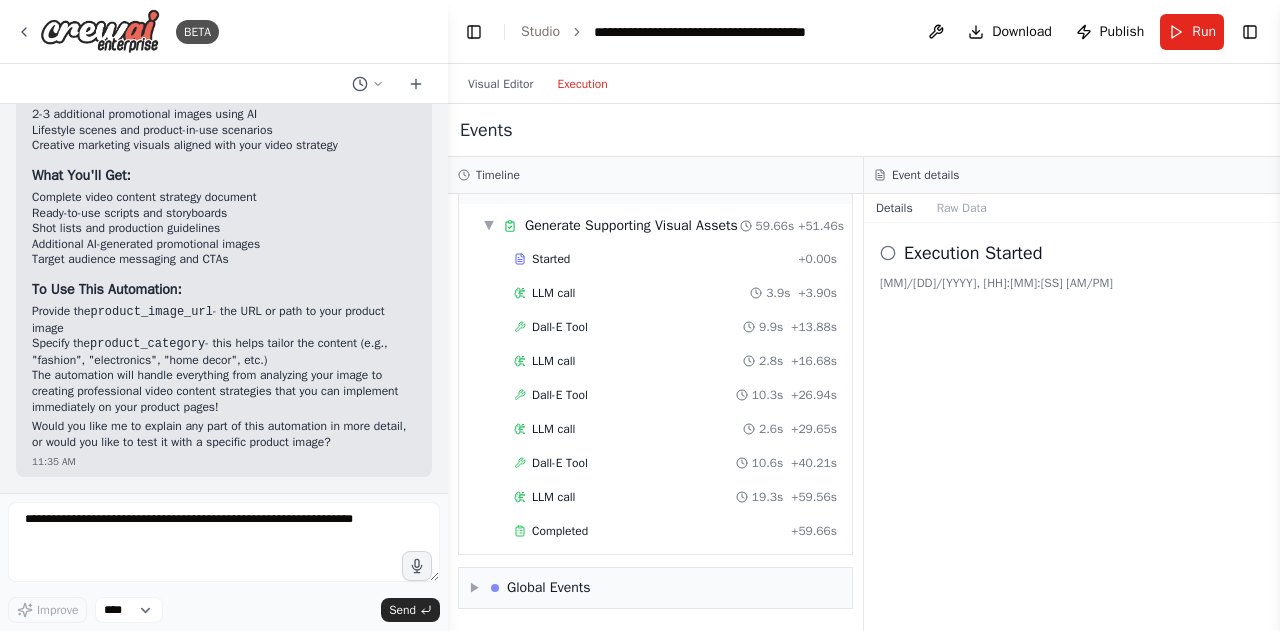 click on "Execution Started" at bounding box center [973, 253] 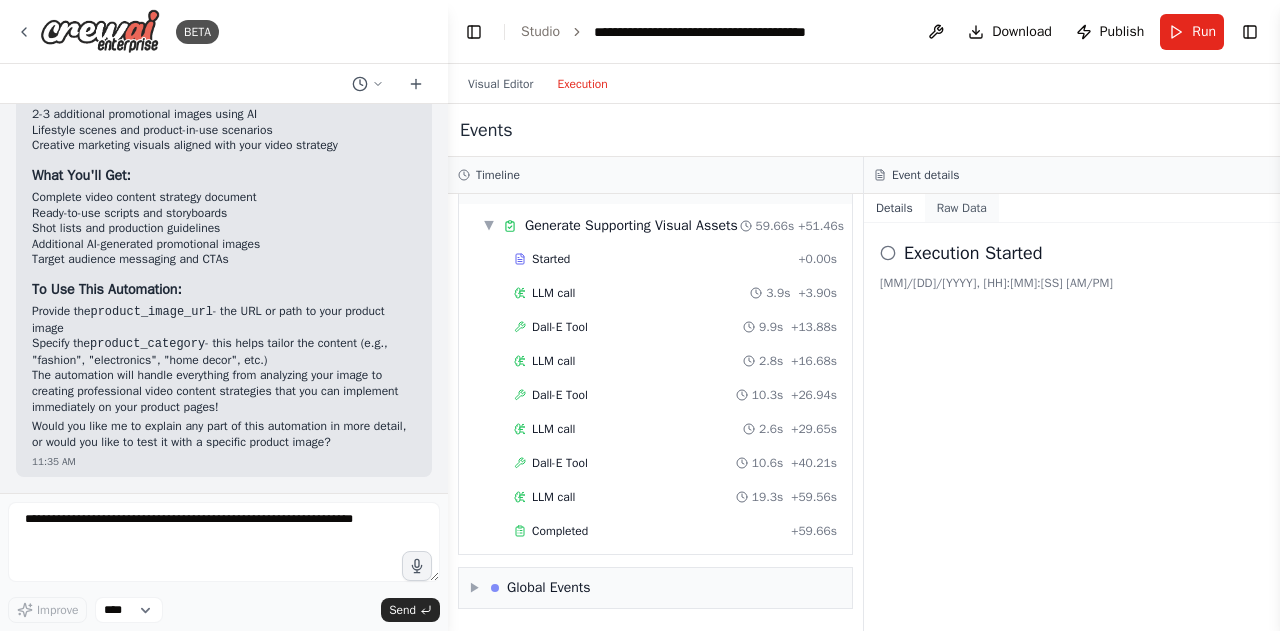 click on "Raw Data" at bounding box center [962, 208] 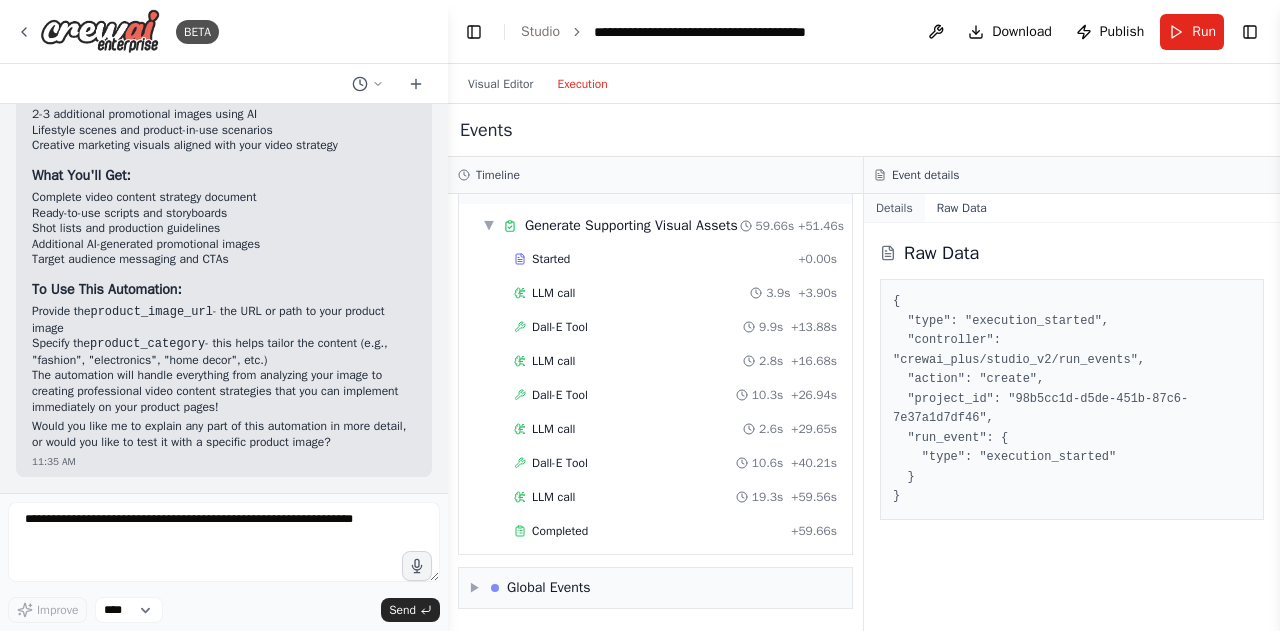 click on "Details" at bounding box center (894, 208) 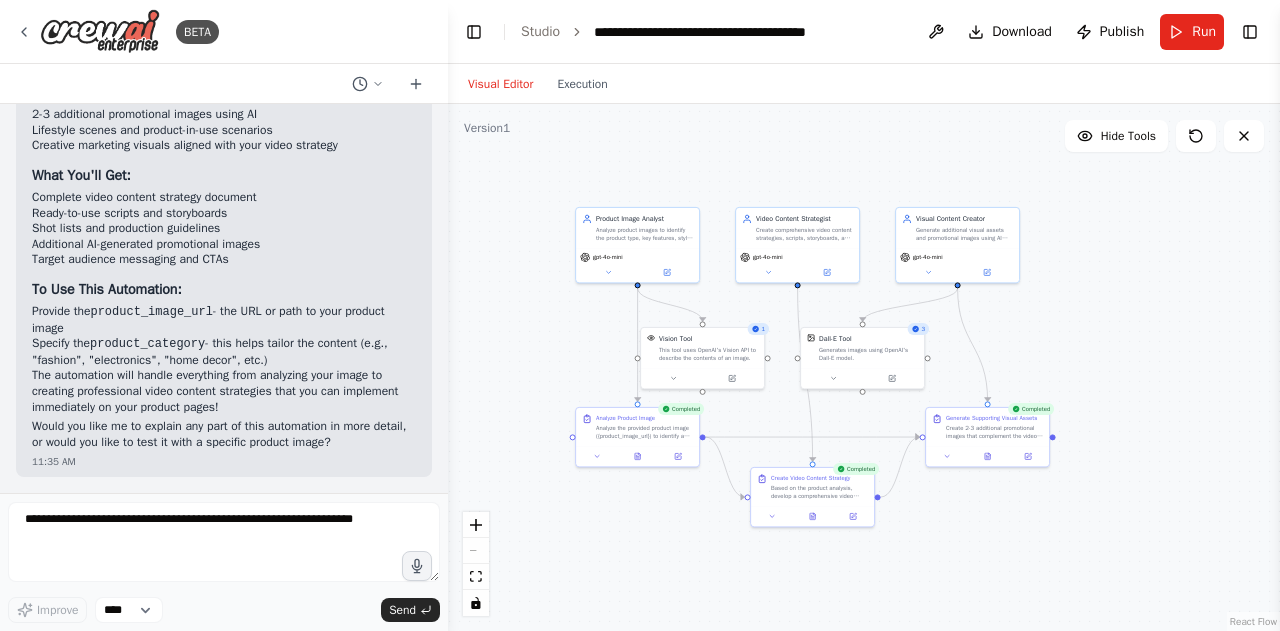 click on "Visual Editor" at bounding box center (500, 84) 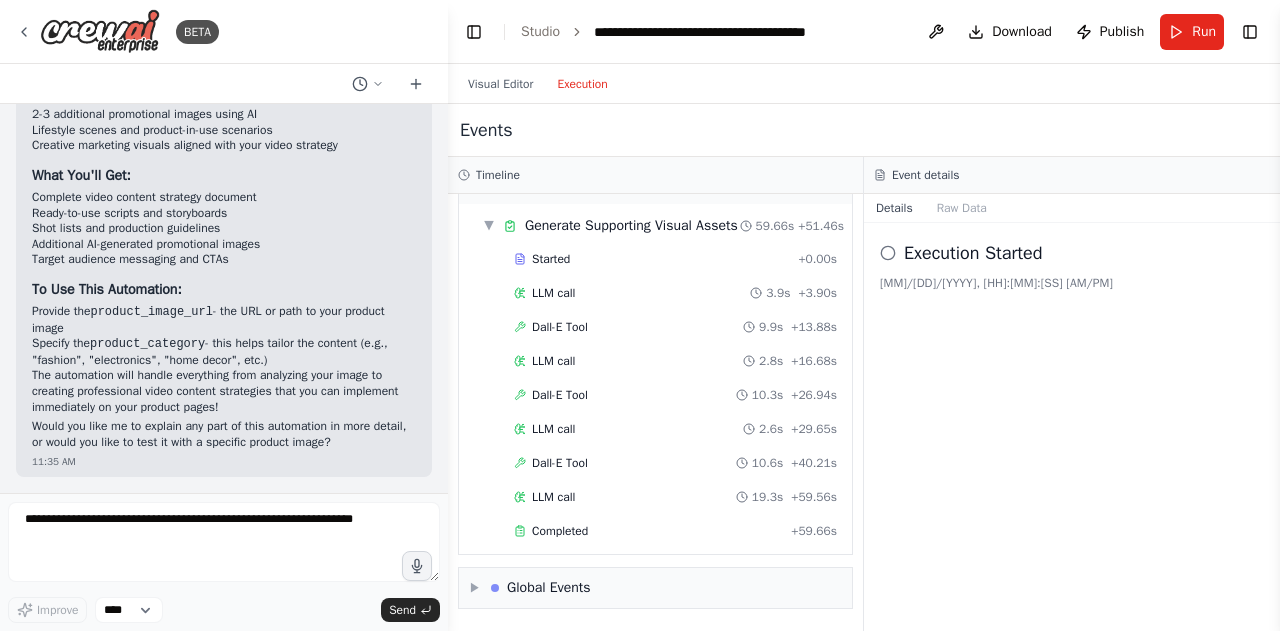click on "Execution" at bounding box center (582, 84) 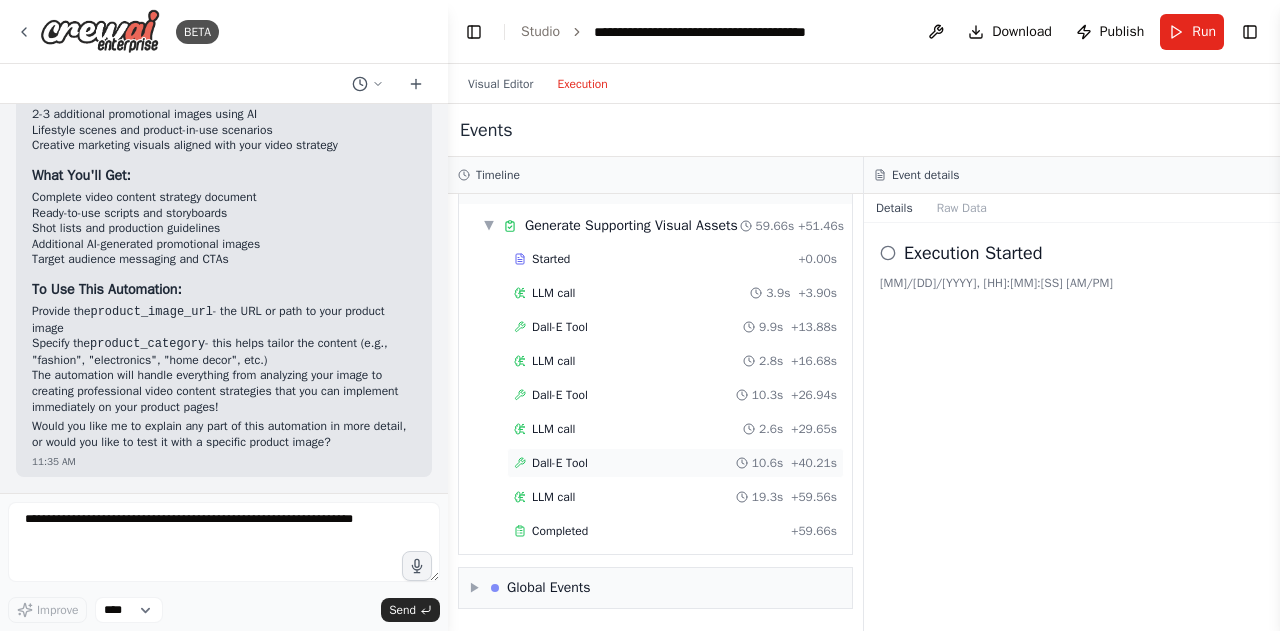 scroll, scrollTop: 562, scrollLeft: 0, axis: vertical 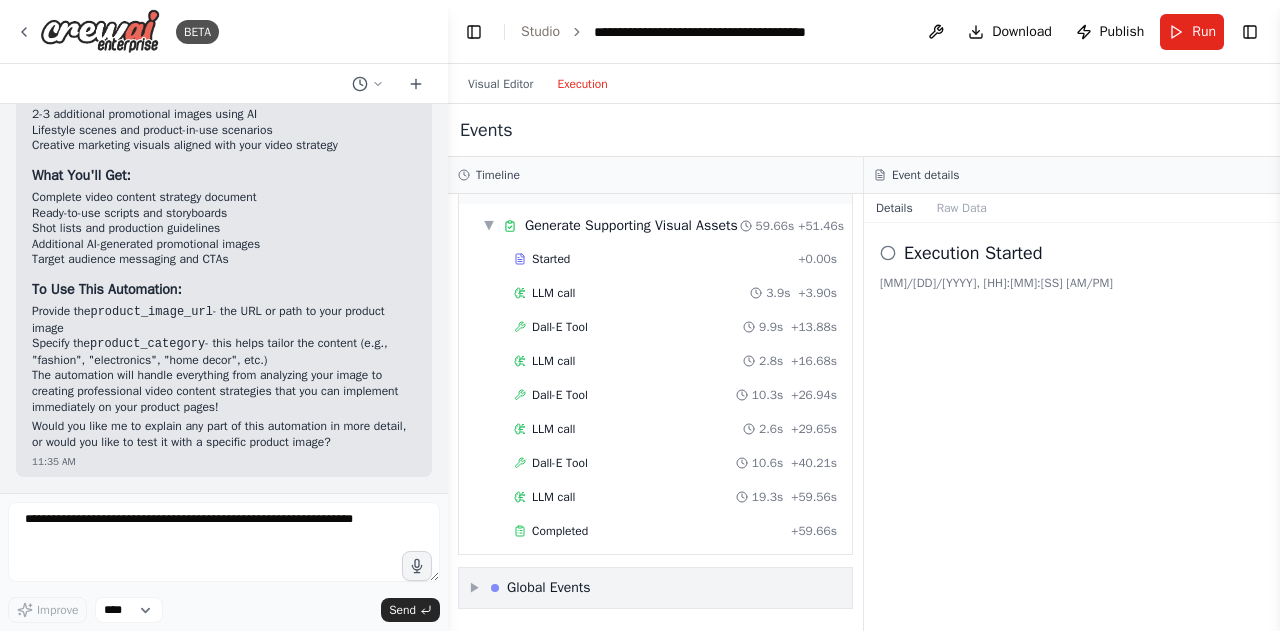click on "▶" at bounding box center [475, 588] 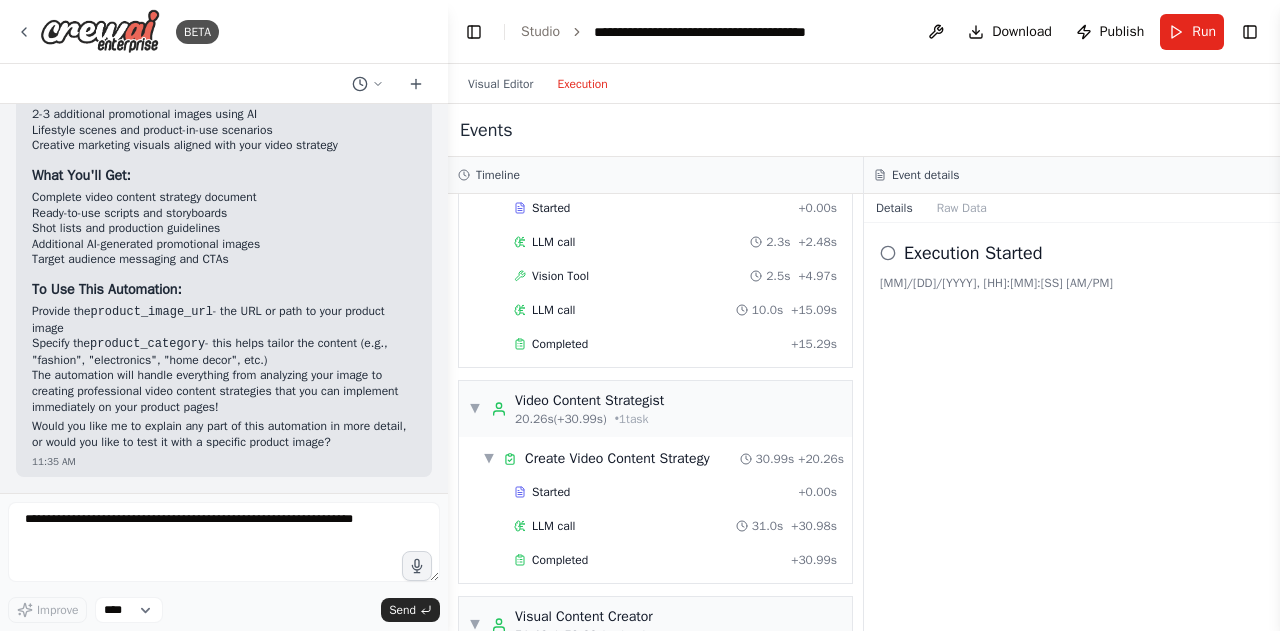 scroll, scrollTop: 0, scrollLeft: 0, axis: both 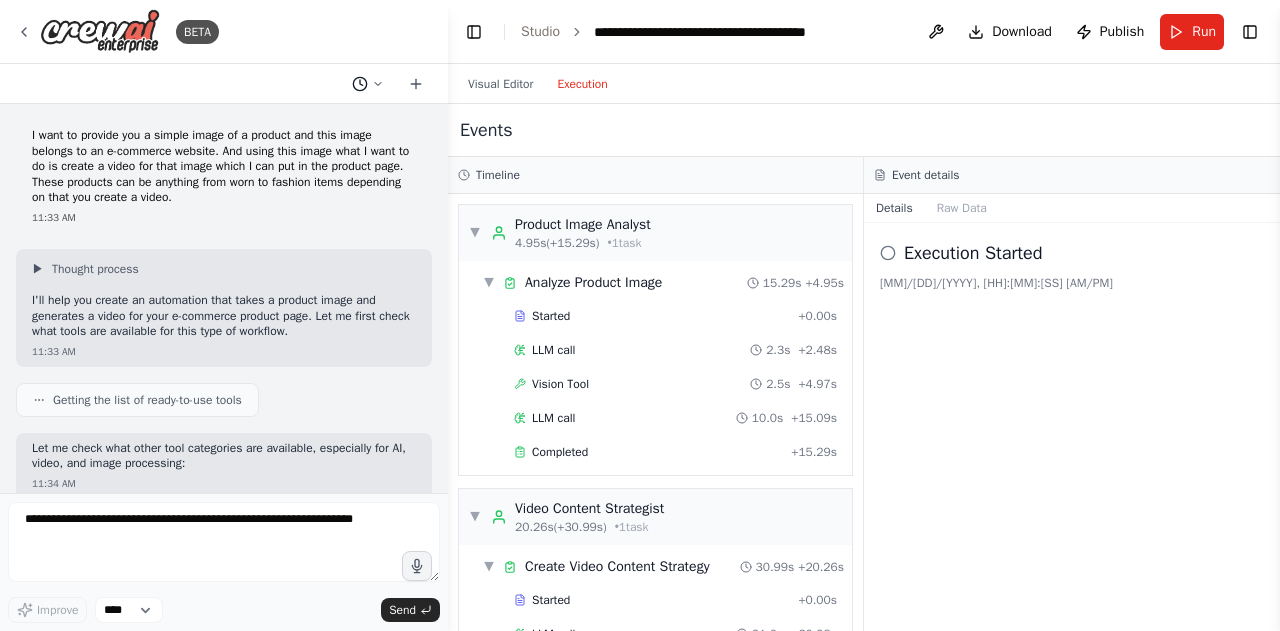 click at bounding box center [368, 84] 